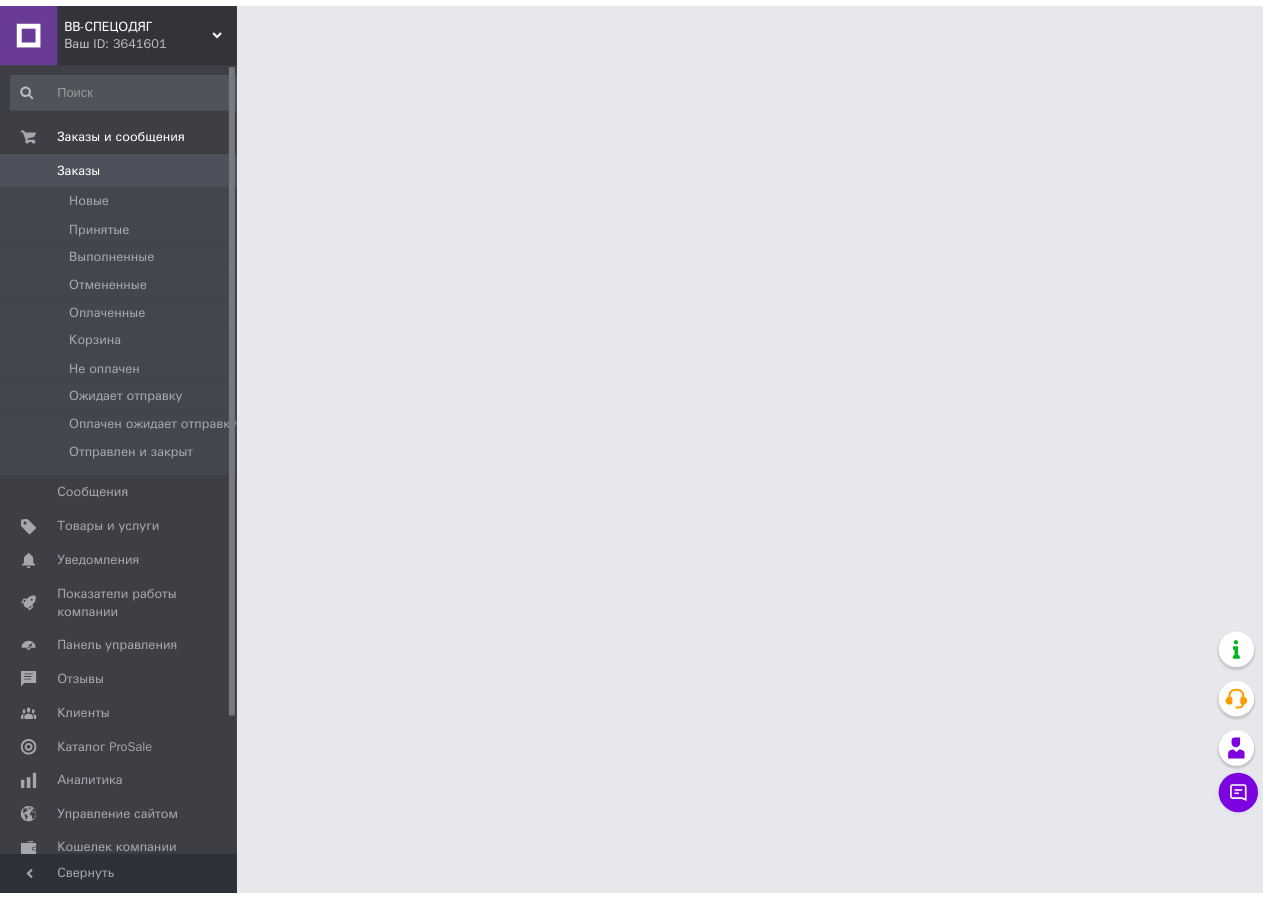 scroll, scrollTop: 0, scrollLeft: 0, axis: both 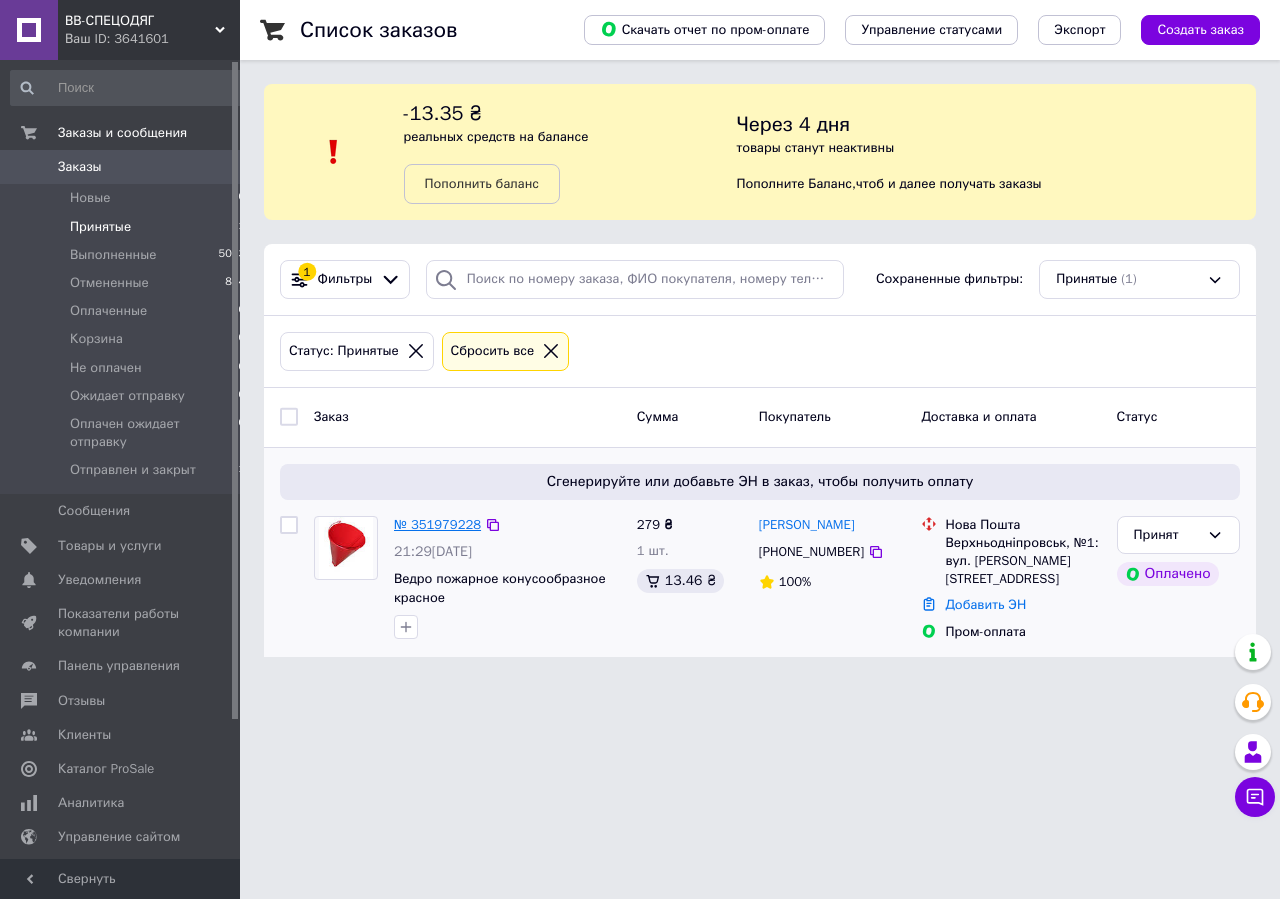 click on "№ 351979228" at bounding box center [437, 524] 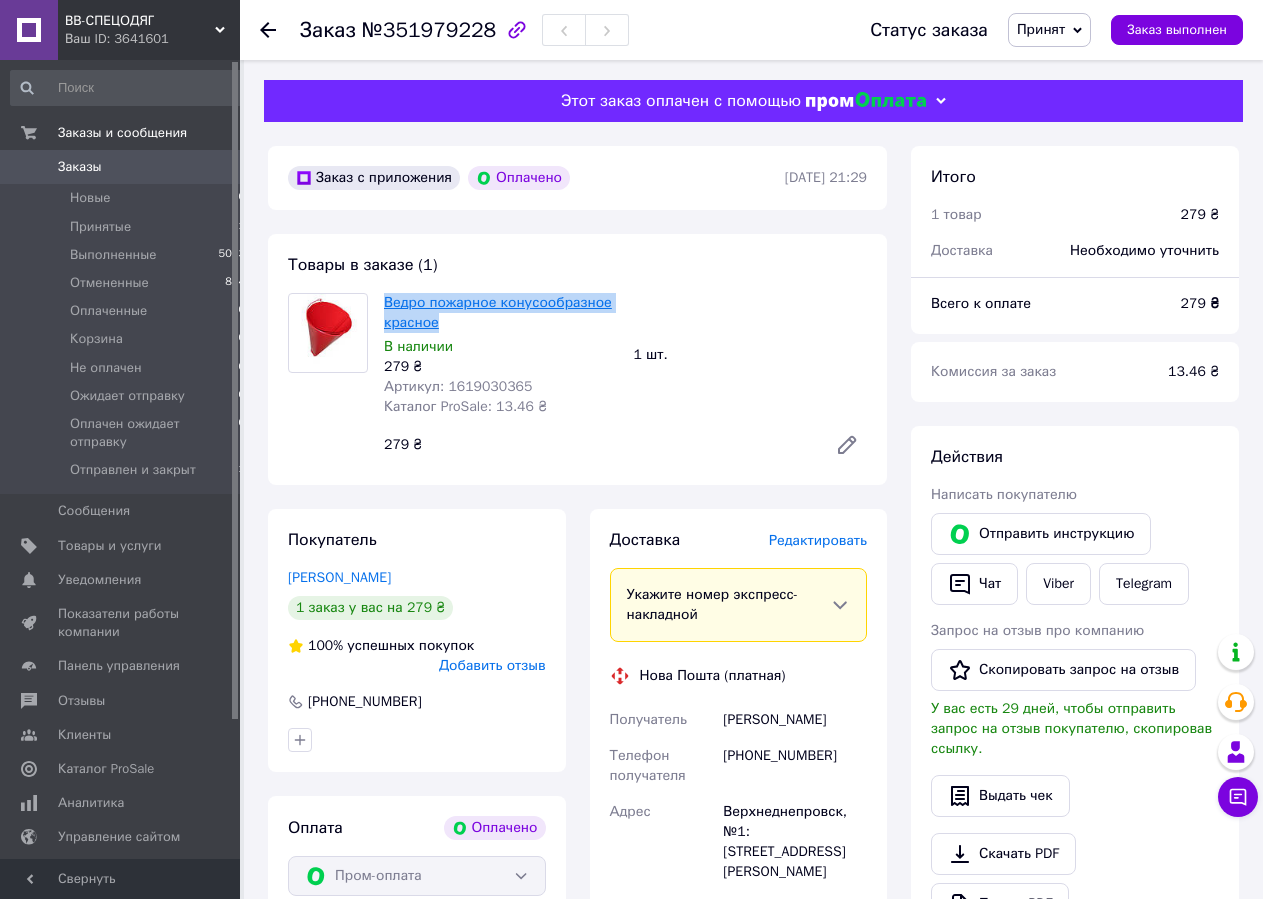 drag, startPoint x: 446, startPoint y: 323, endPoint x: 388, endPoint y: 309, distance: 59.665737 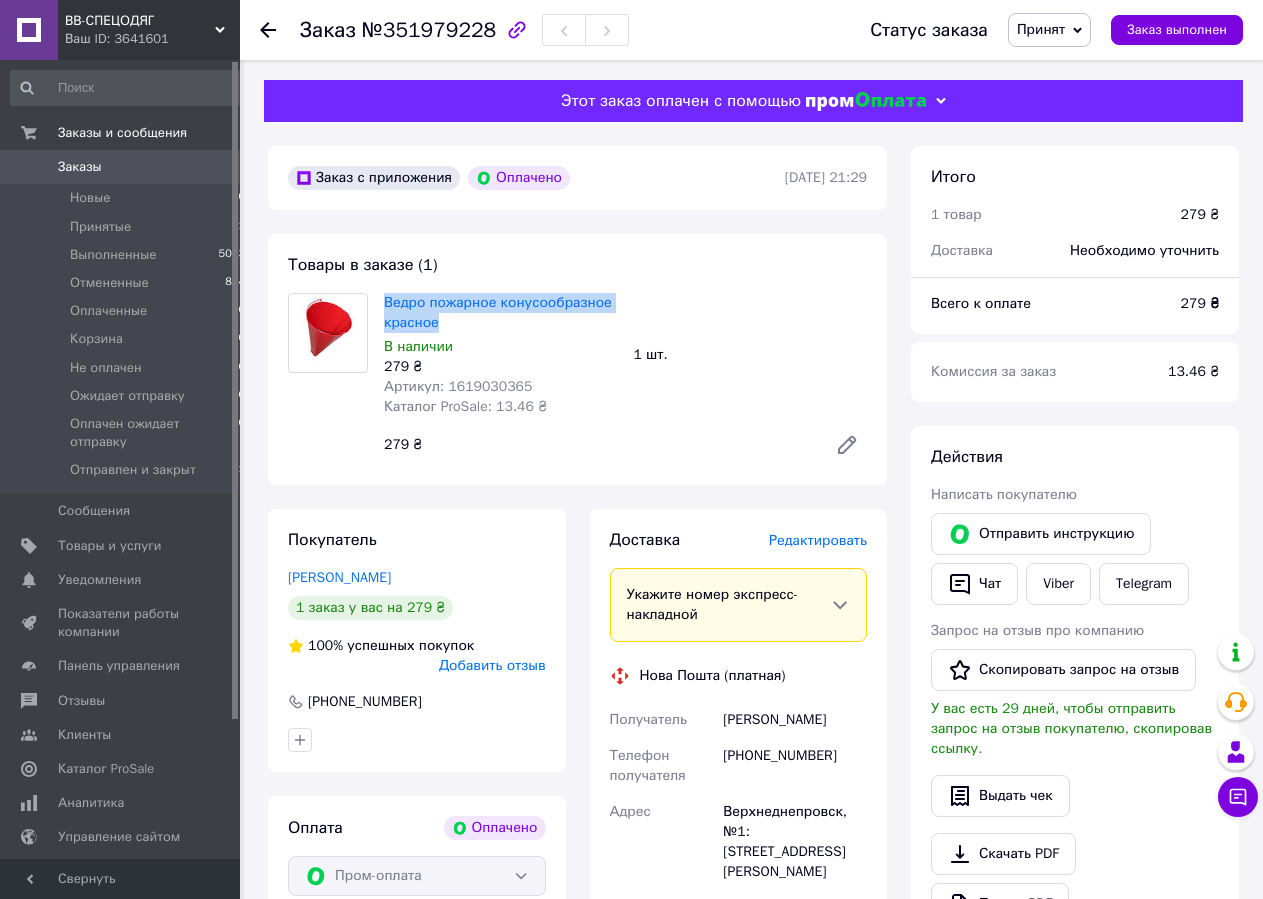 copy on "Ведро пожарное конусообразное красное" 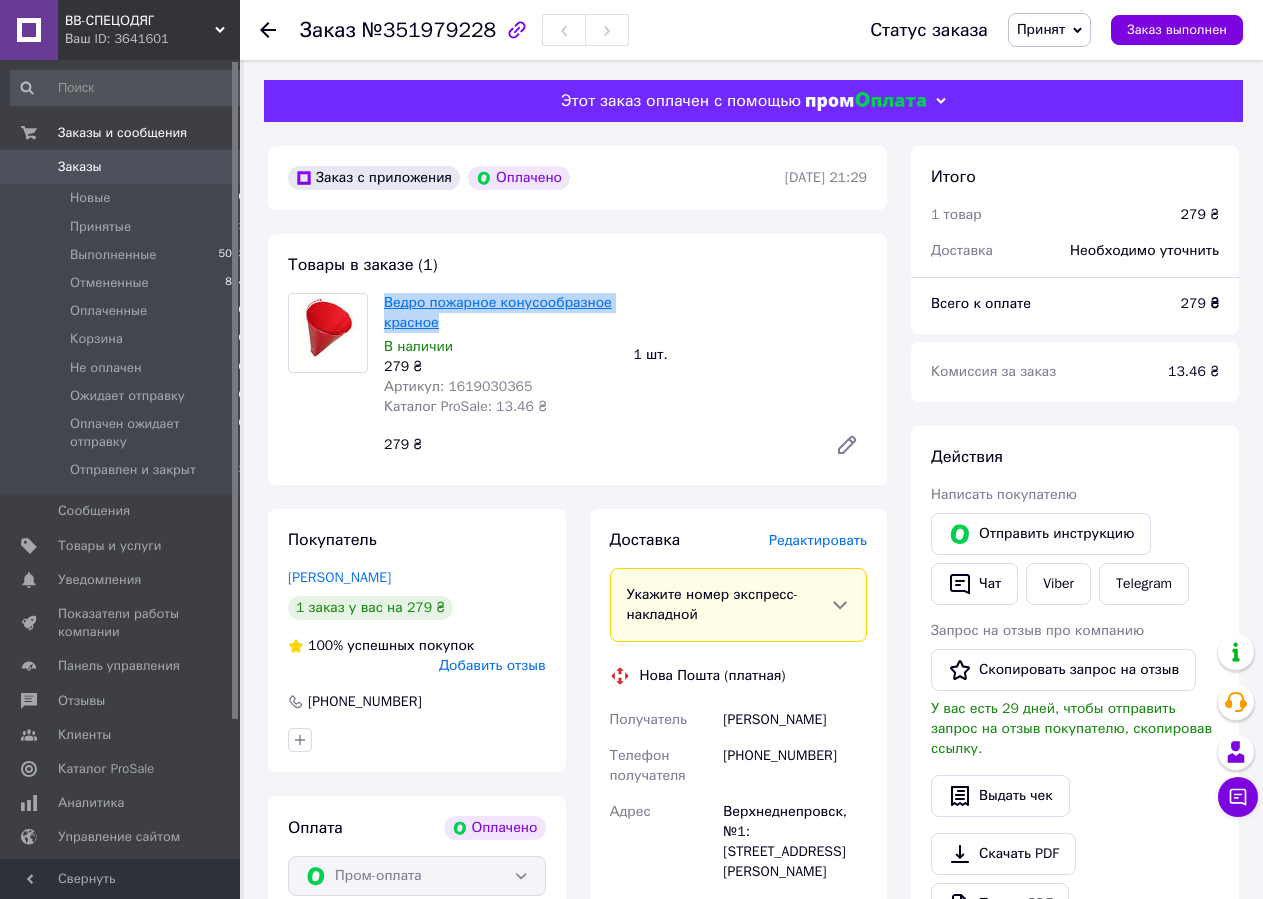 click on "Ведро пожарное конусообразное красное" at bounding box center [498, 312] 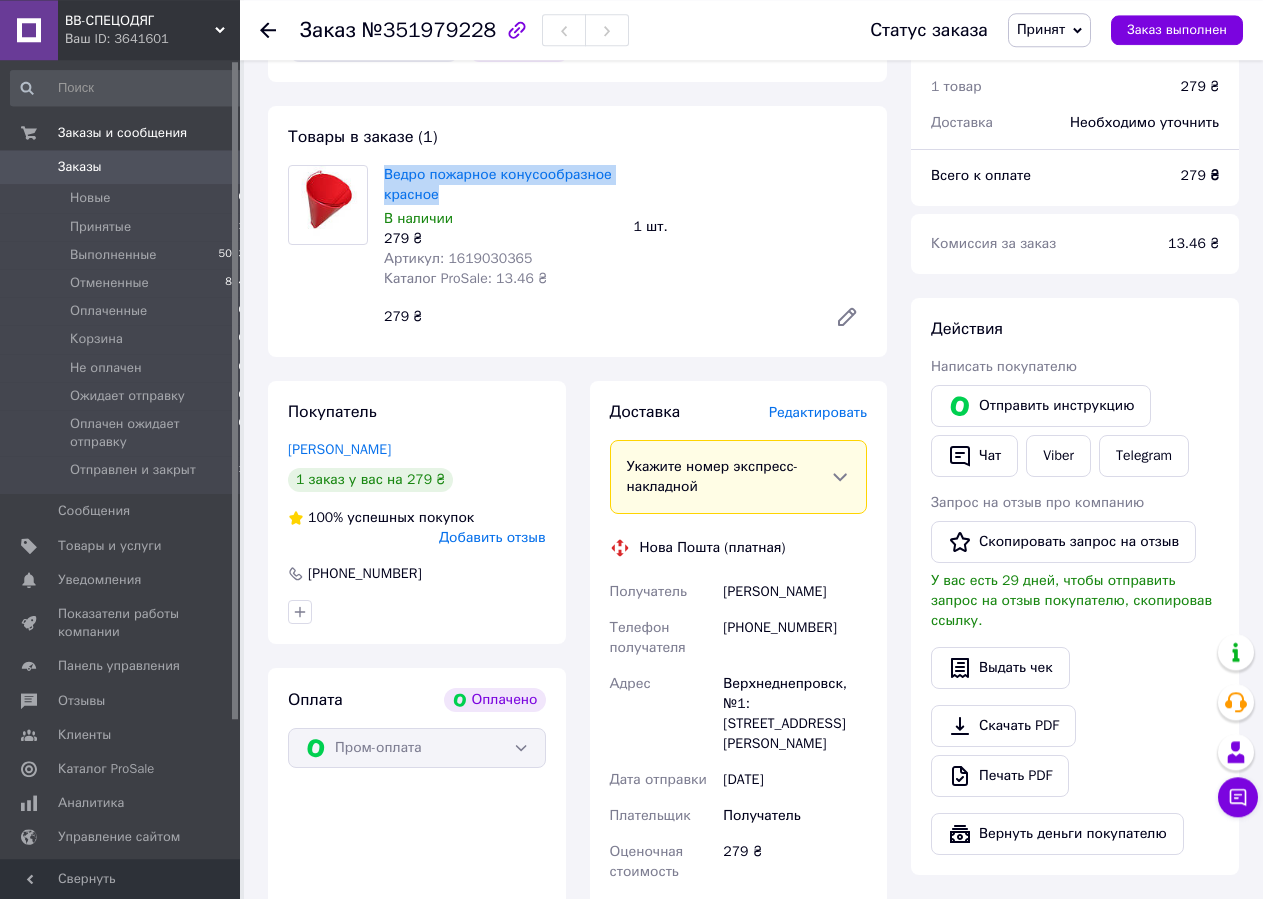 scroll, scrollTop: 204, scrollLeft: 0, axis: vertical 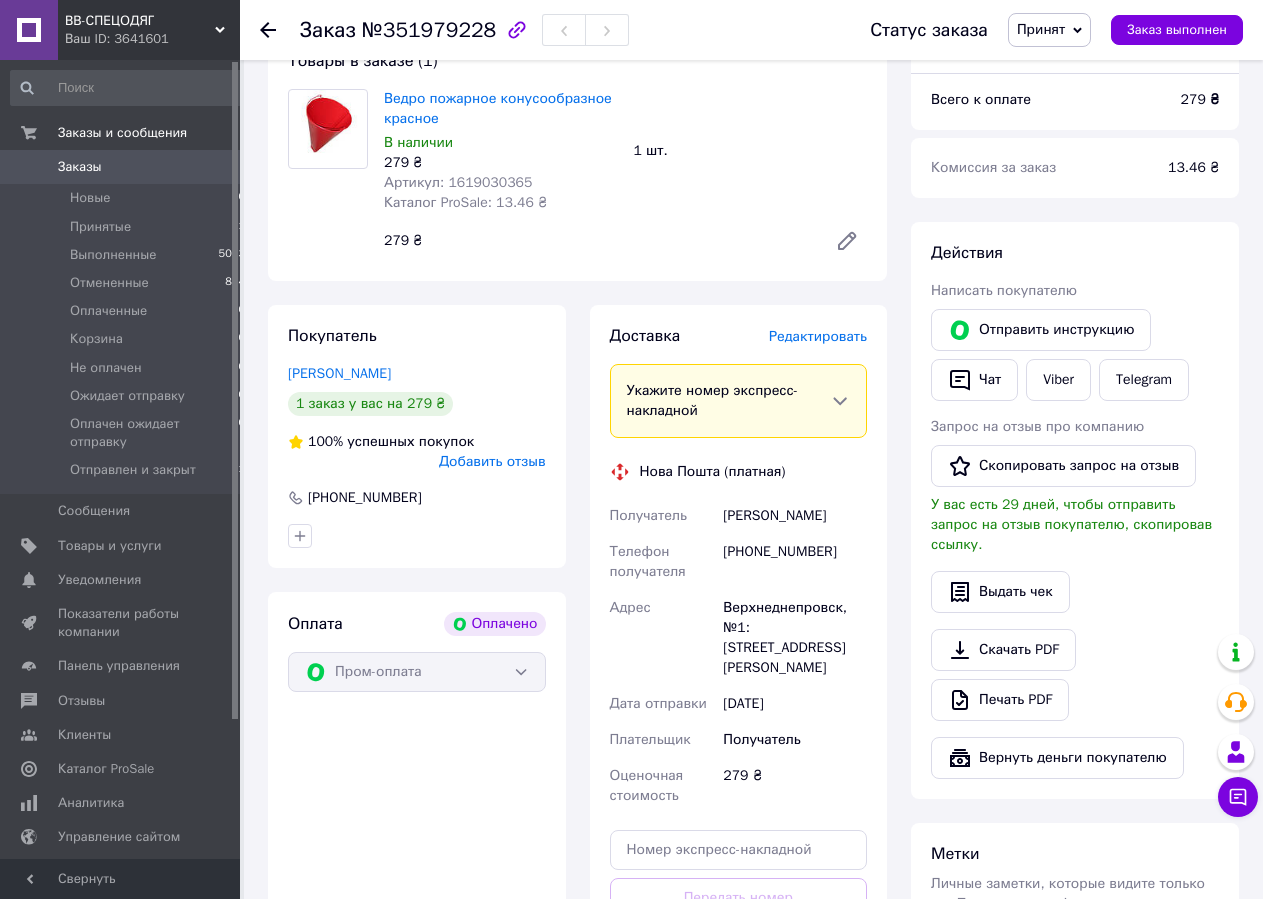 click on "Верхнеднепровск, №1: [STREET_ADDRESS][PERSON_NAME]" at bounding box center [795, 638] 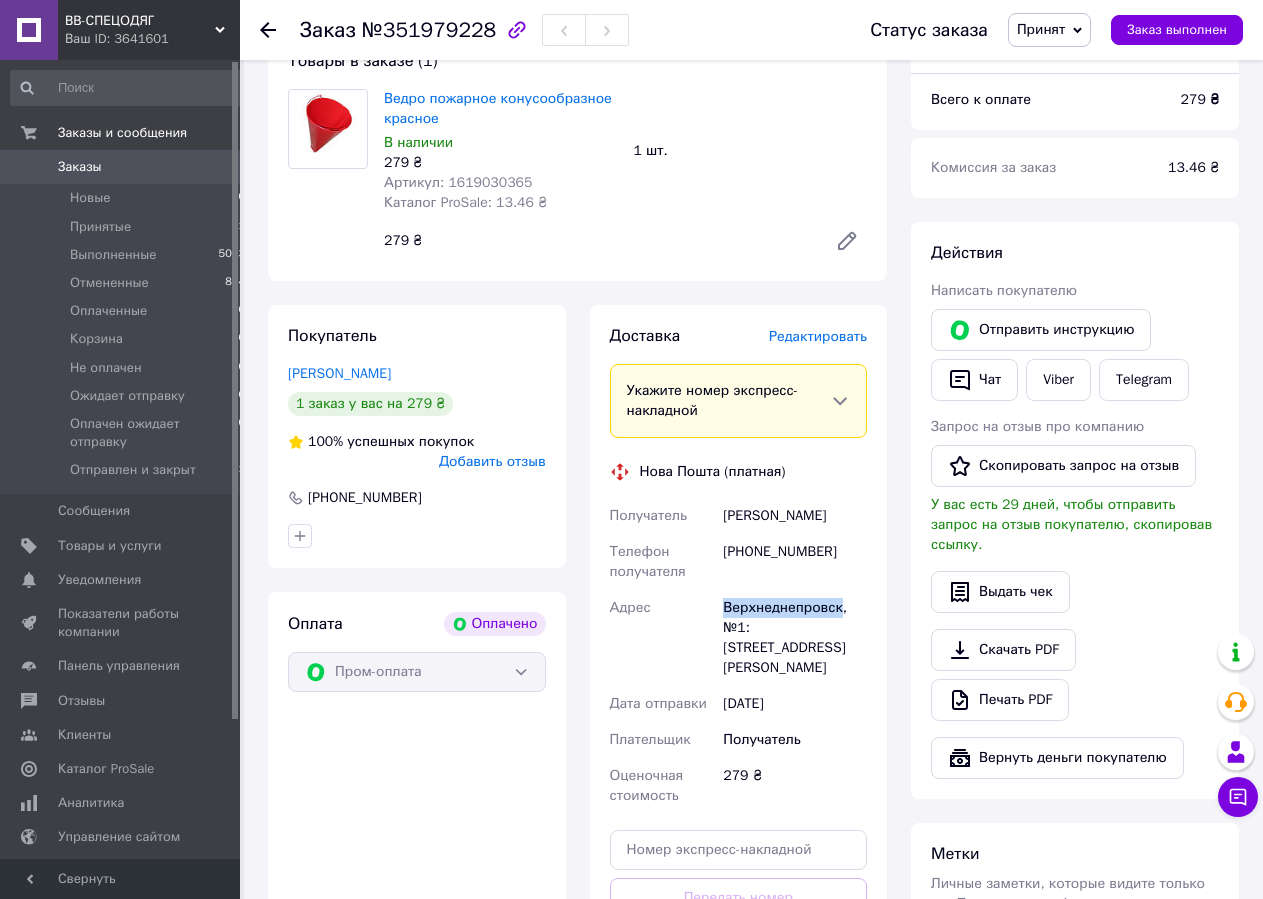 click on "Верхнеднепровск, №1: [STREET_ADDRESS][PERSON_NAME]" at bounding box center (795, 638) 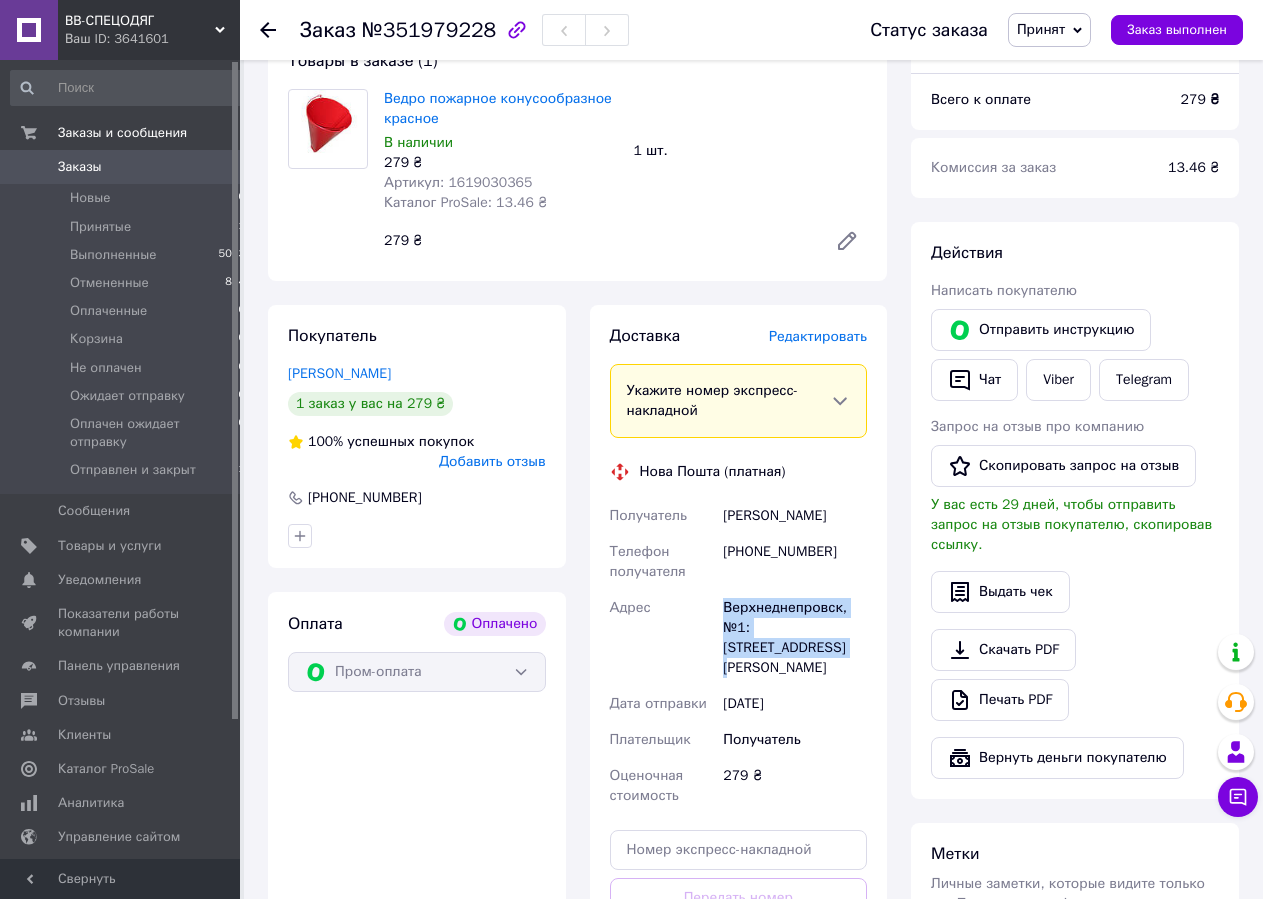 click on "Верхнеднепровск, №1: [STREET_ADDRESS][PERSON_NAME]" at bounding box center (795, 638) 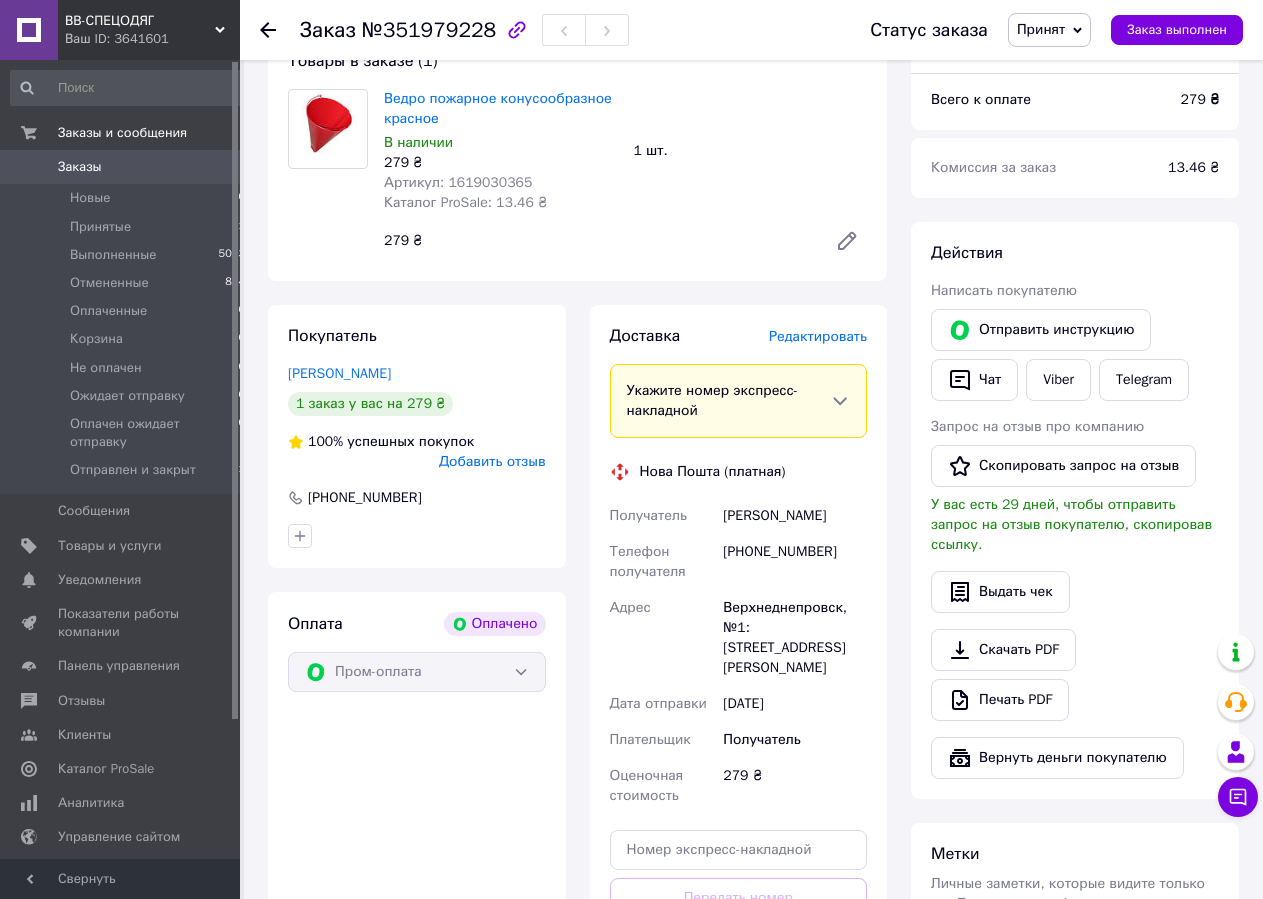 click on "[PERSON_NAME]" at bounding box center [795, 516] 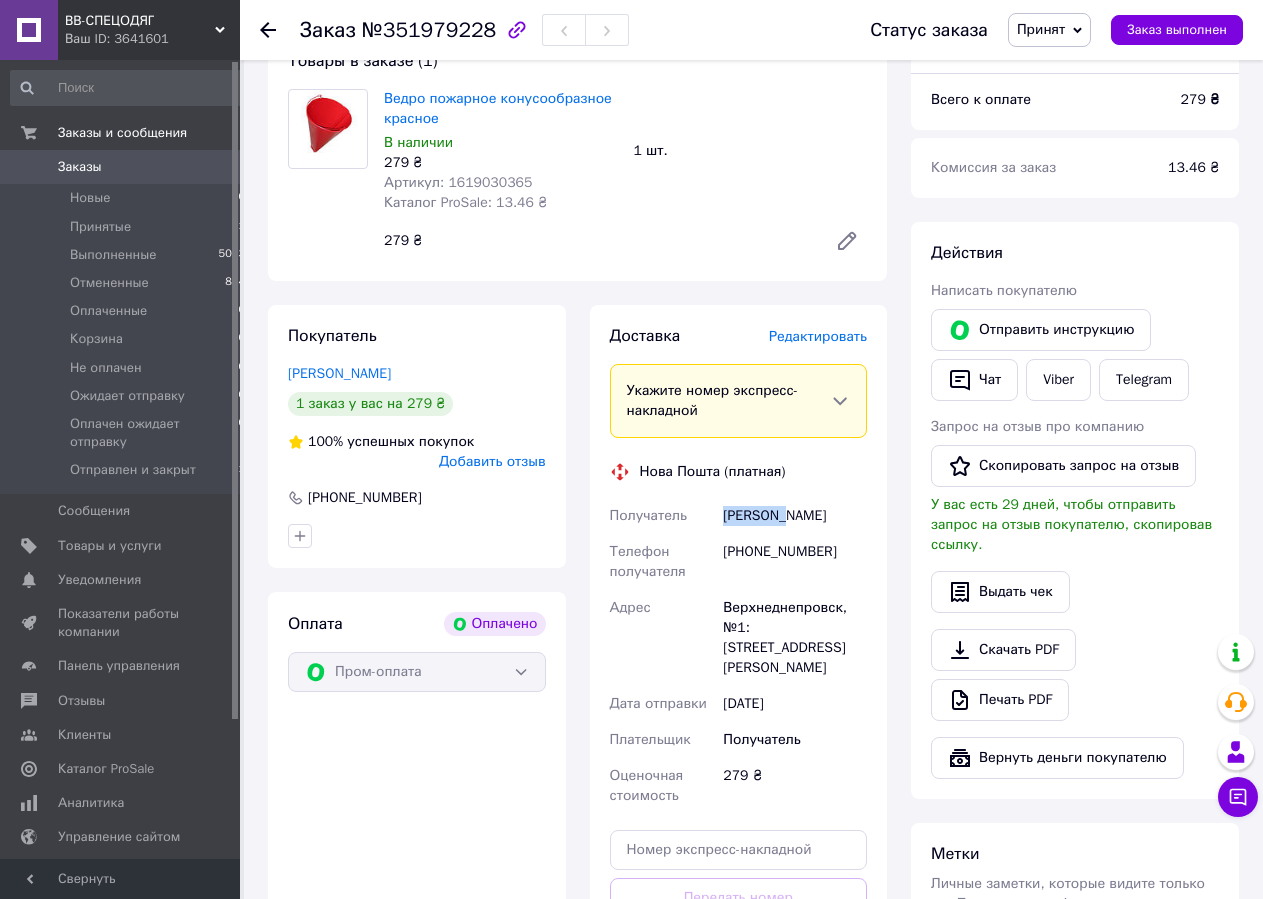 click on "[PERSON_NAME]" at bounding box center (795, 516) 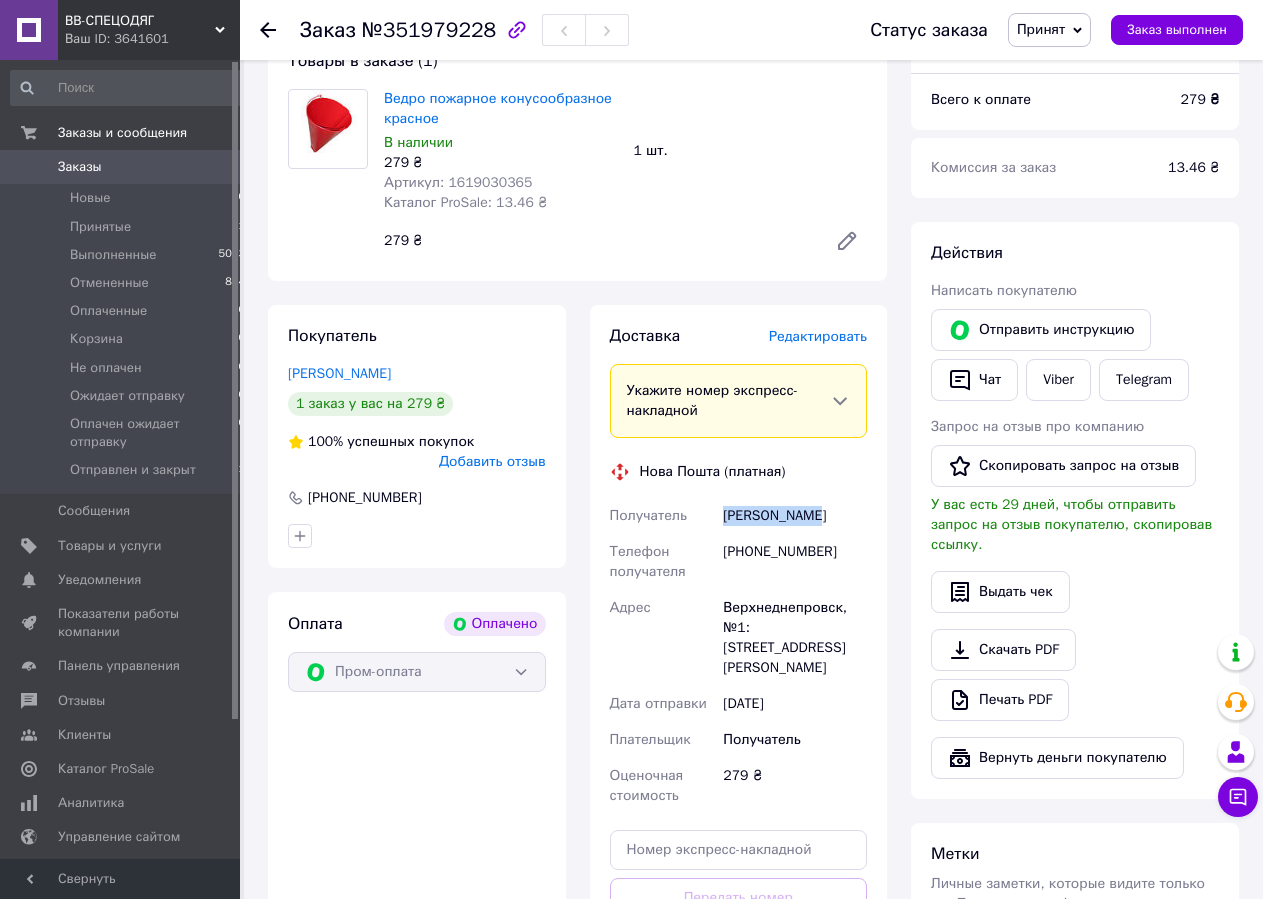 click on "[PERSON_NAME]" at bounding box center [795, 516] 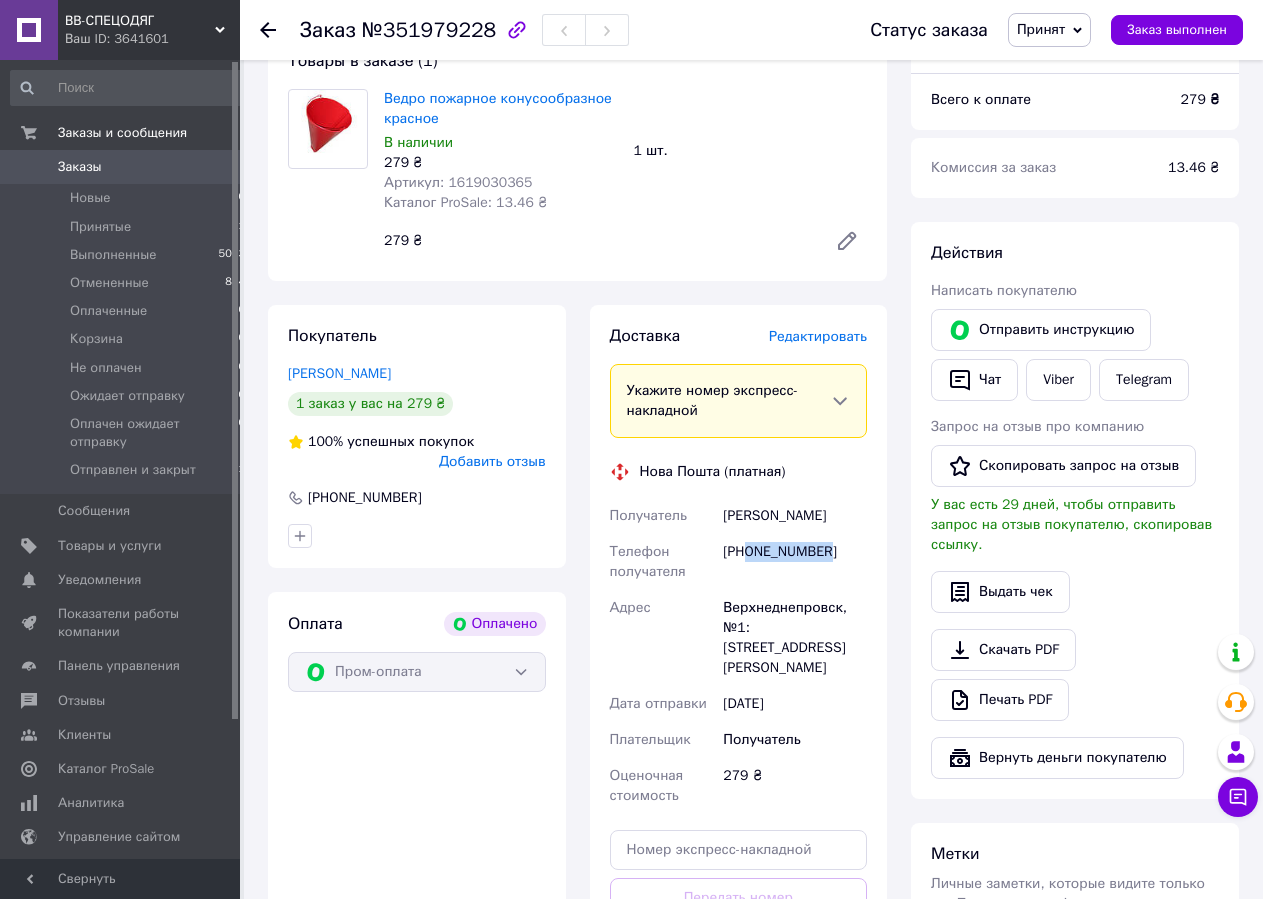 drag, startPoint x: 747, startPoint y: 551, endPoint x: 834, endPoint y: 568, distance: 88.64536 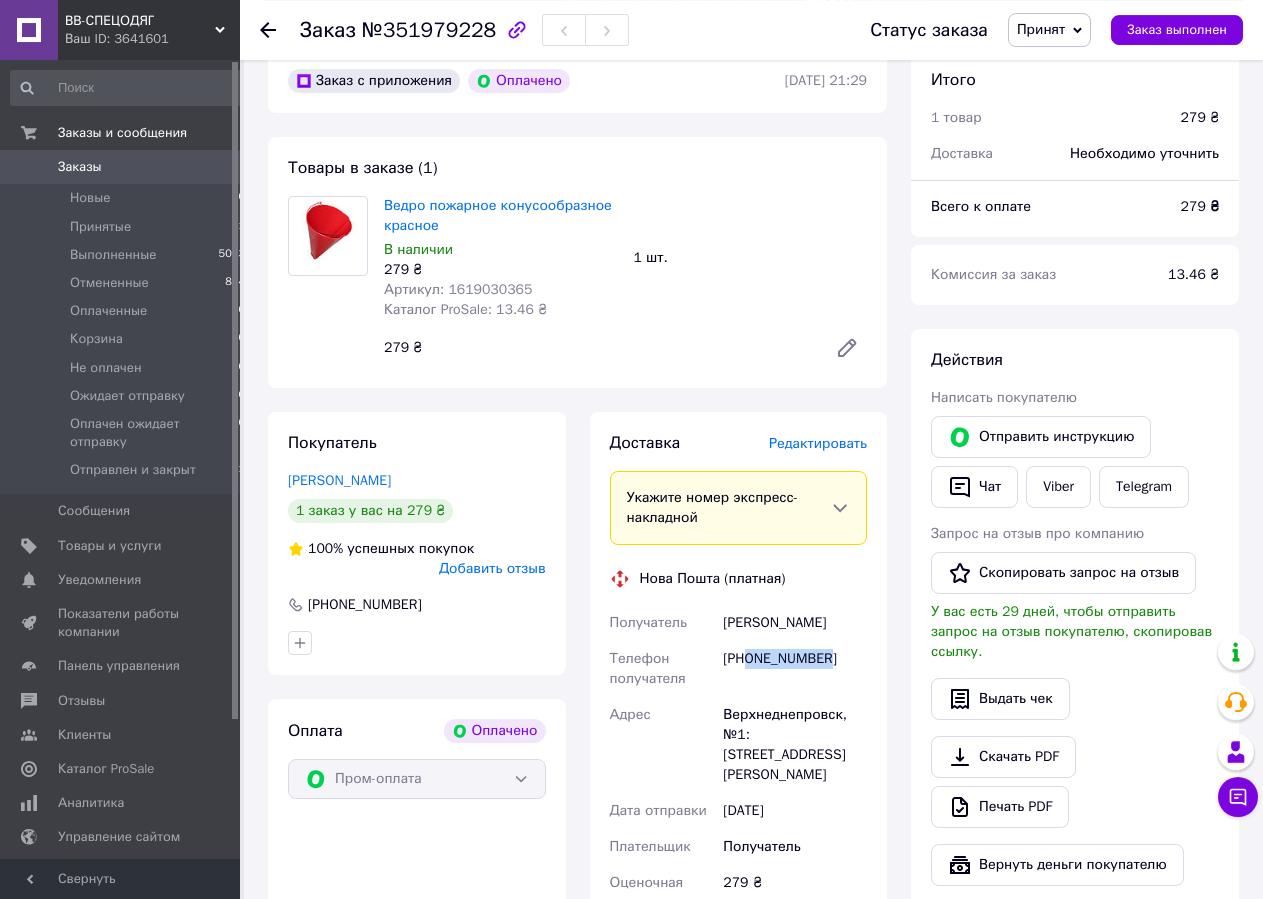 scroll, scrollTop: 102, scrollLeft: 0, axis: vertical 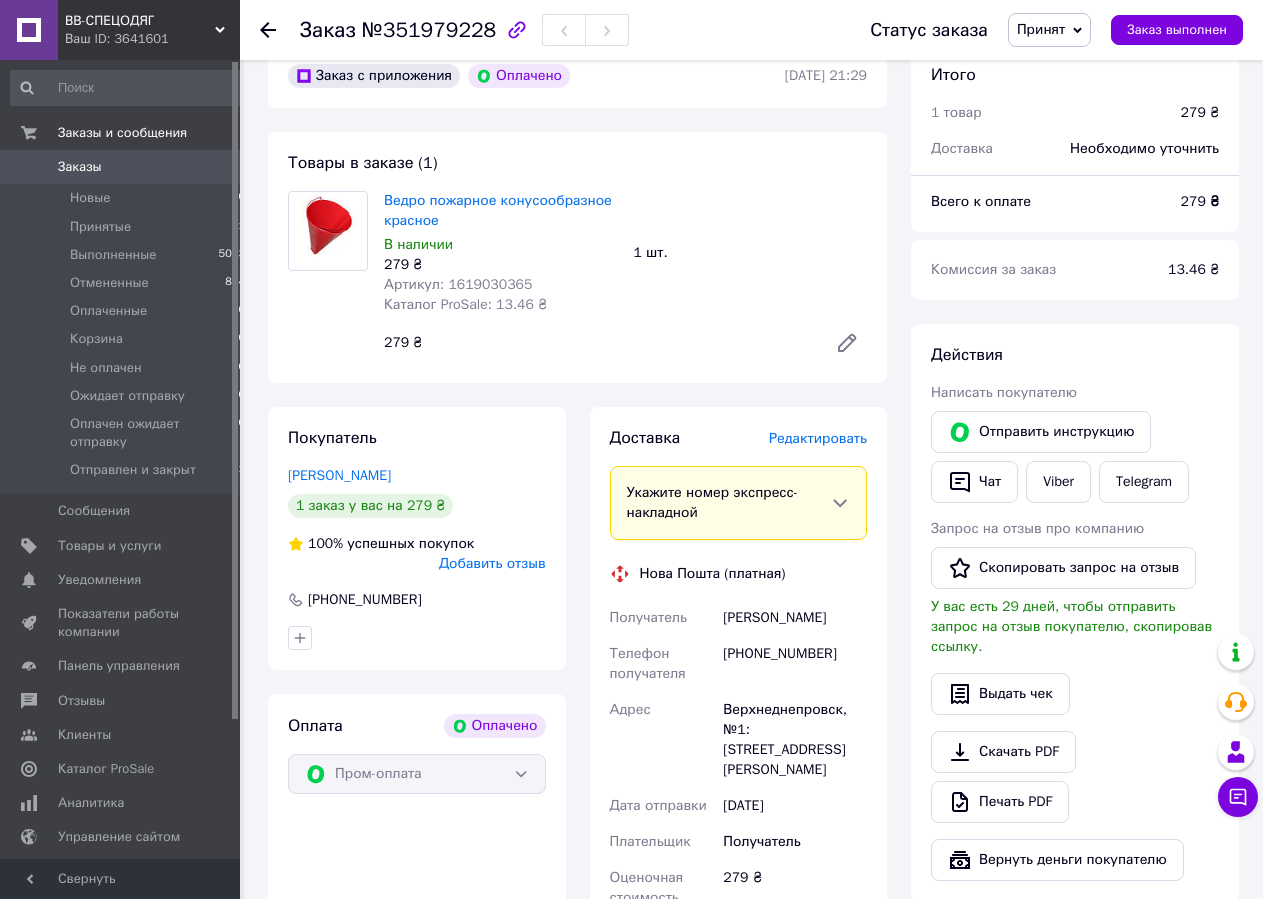 click on "Ведро пожарное конусообразное красное В наличии 279 ₴ Артикул: 1619030365 Каталог ProSale: 13.46 ₴  1 шт. 279 ₴" at bounding box center (625, 277) 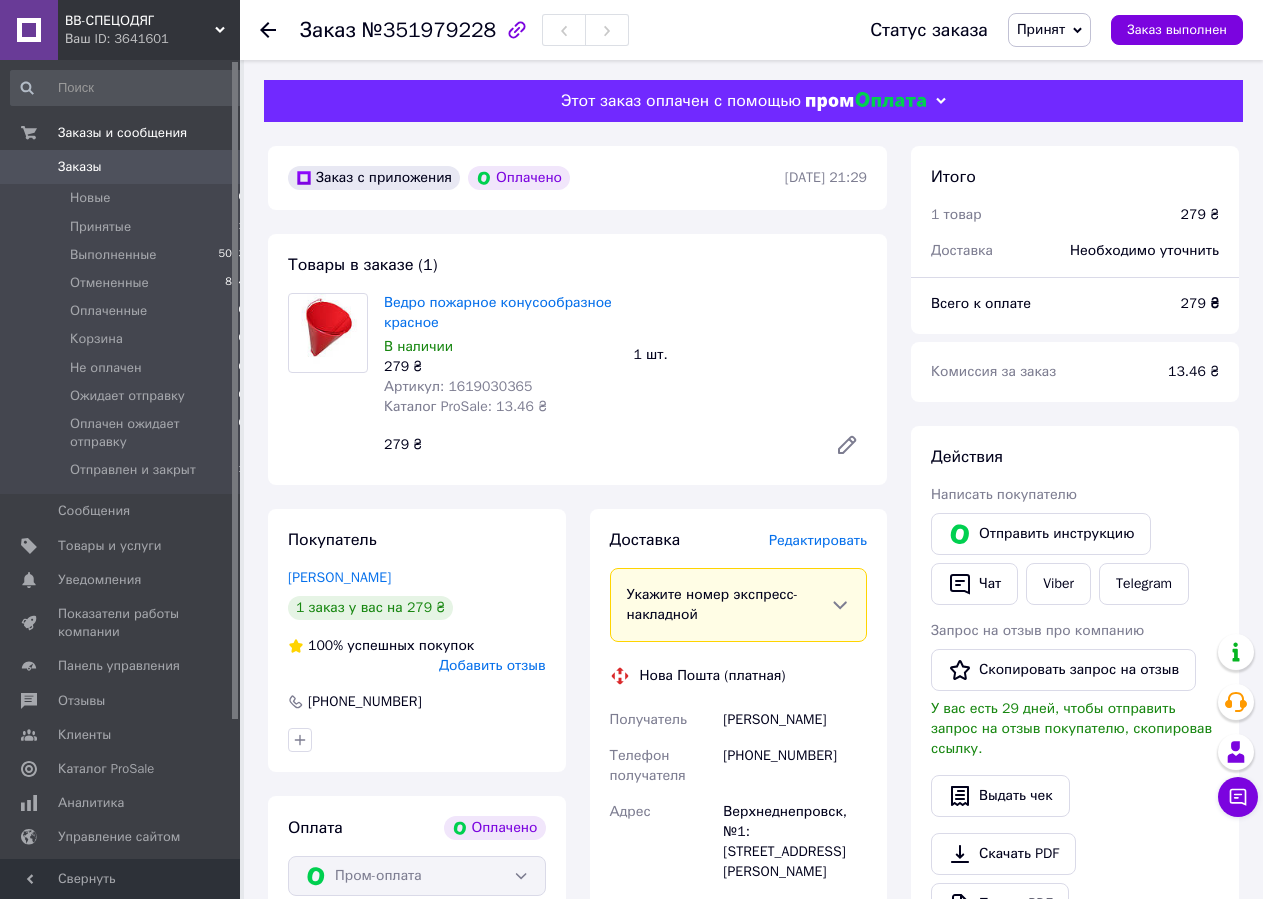 click on "Ваш ID: 3641601" at bounding box center [152, 39] 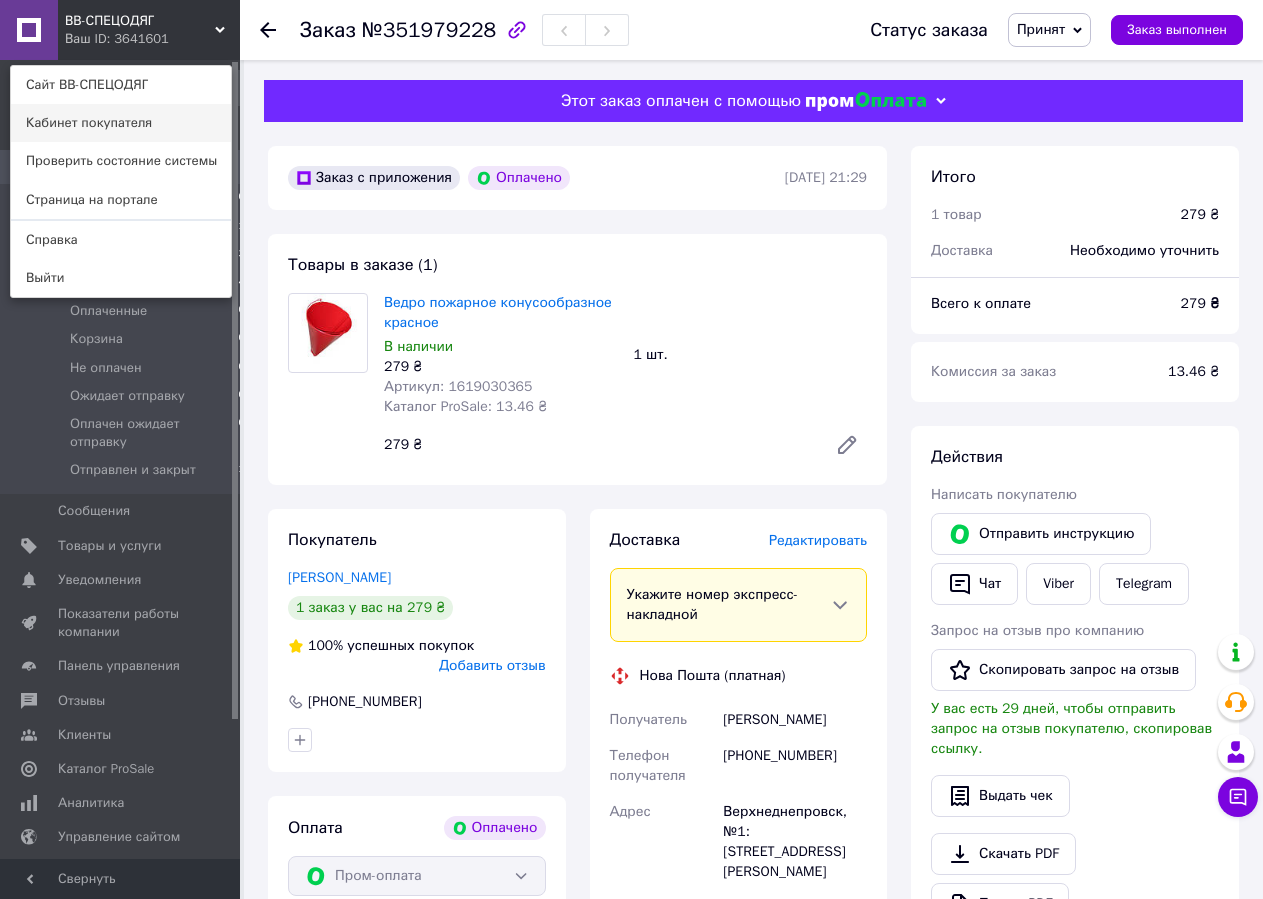 click on "Кабинет покупателя" at bounding box center (121, 123) 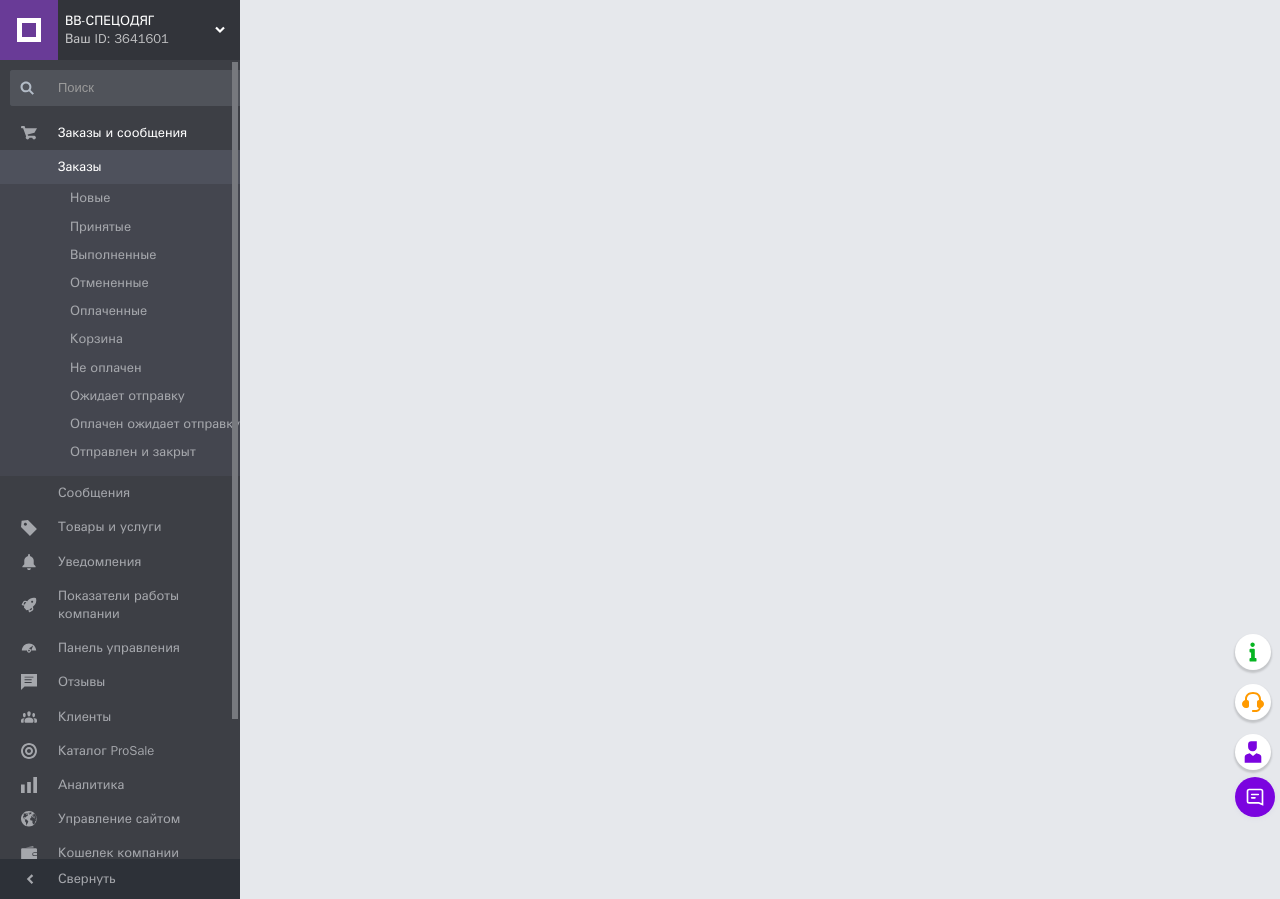 scroll, scrollTop: 0, scrollLeft: 0, axis: both 